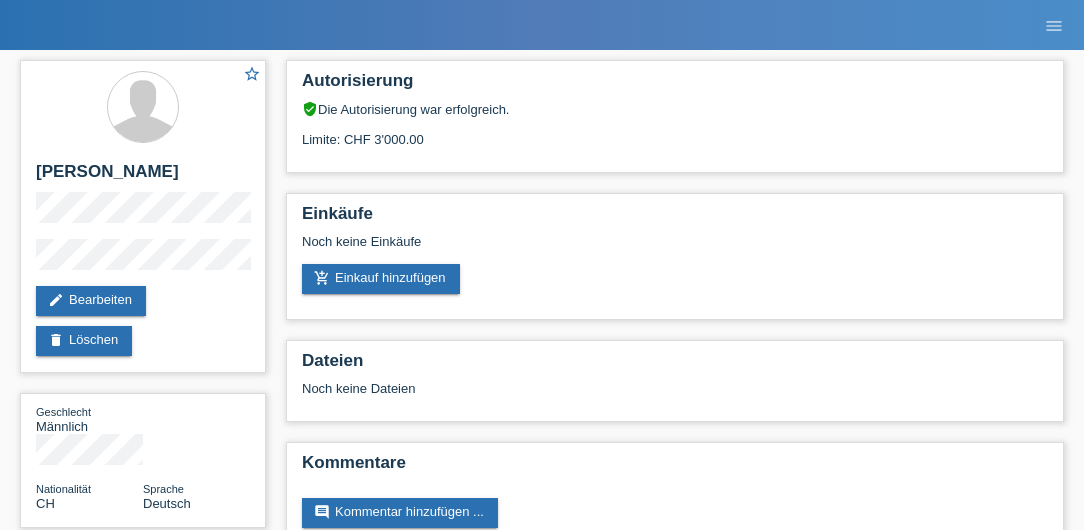 scroll, scrollTop: 0, scrollLeft: 0, axis: both 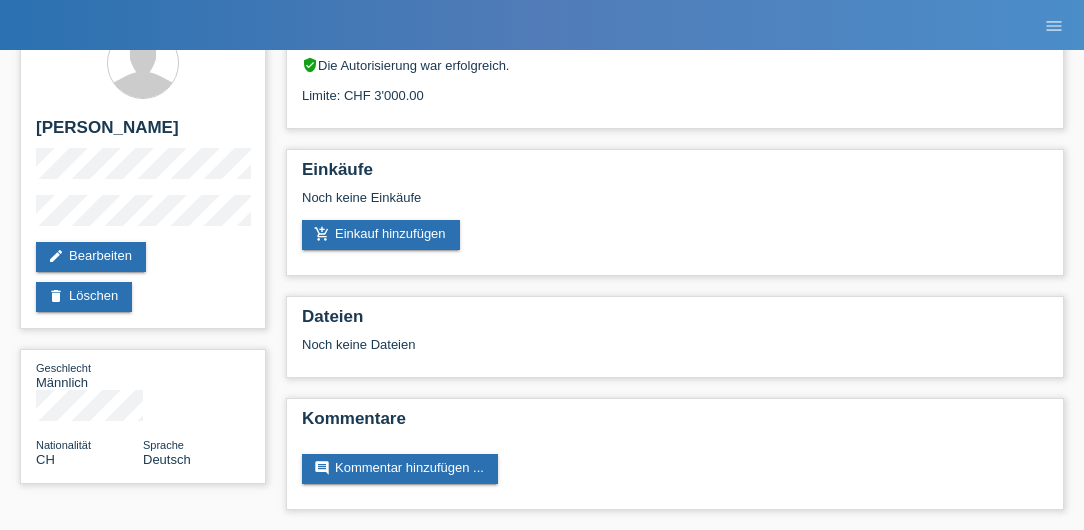 click on "star_border
Daniel Niggli
edit  Bearbeiten
delete  Löschen
Geschlecht
Männlich
Nationalität
CH
Sprache
Deutsch
Autorisierung
verified_user  Die Autorisierung war erfolgreich." at bounding box center (542, 268) 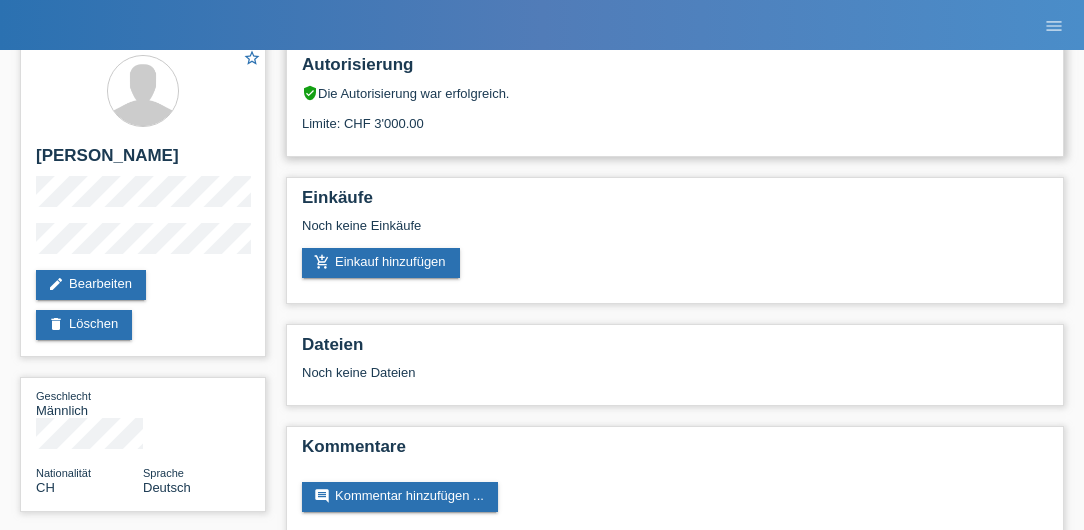 scroll, scrollTop: 0, scrollLeft: 0, axis: both 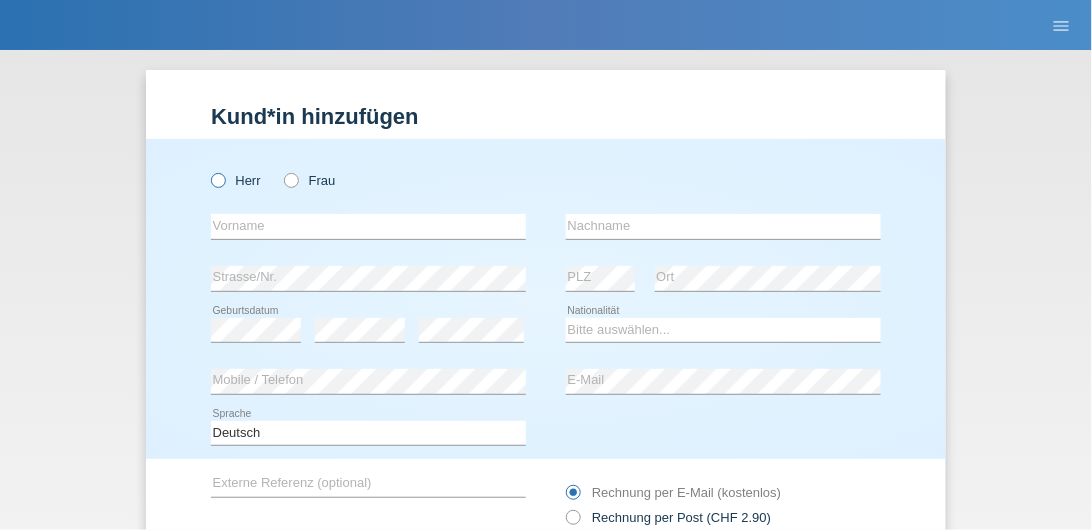 click at bounding box center [208, 170] 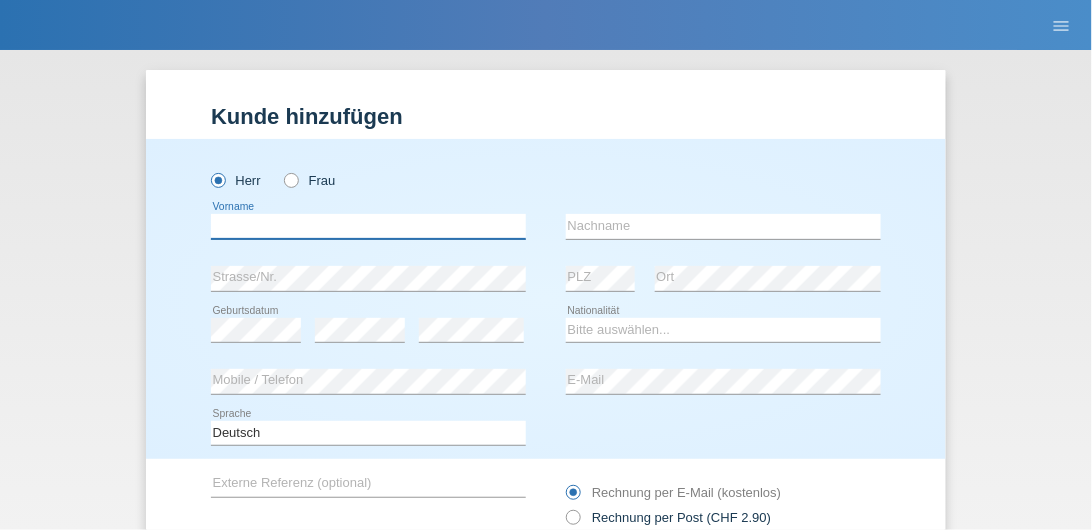 click at bounding box center [368, 226] 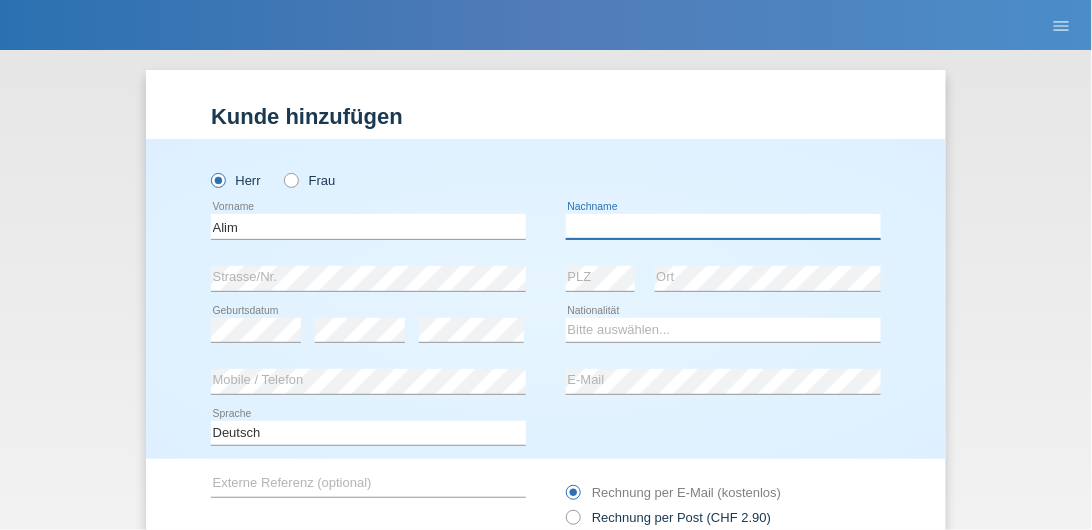 click at bounding box center [723, 226] 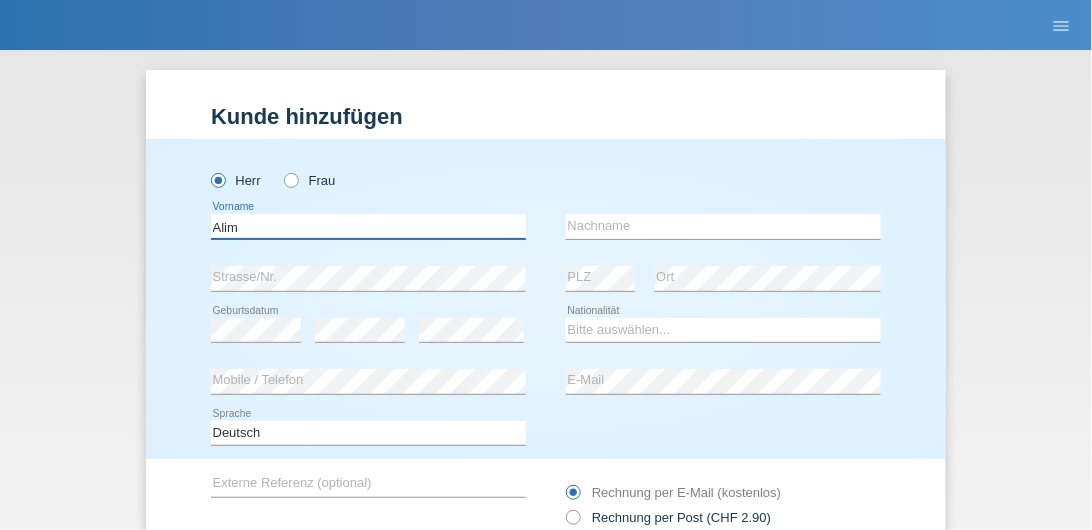 click on "Alim" at bounding box center (368, 226) 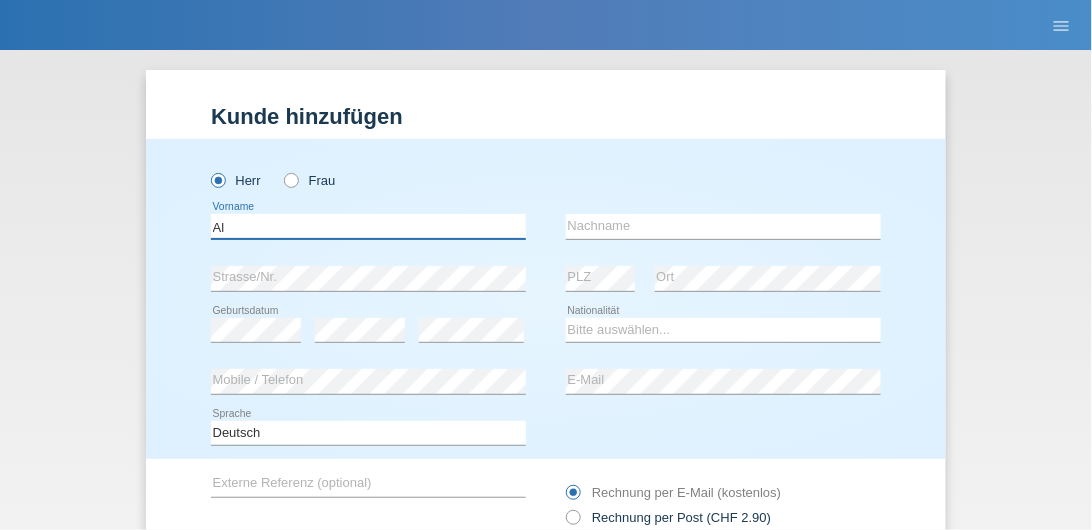 type on "A" 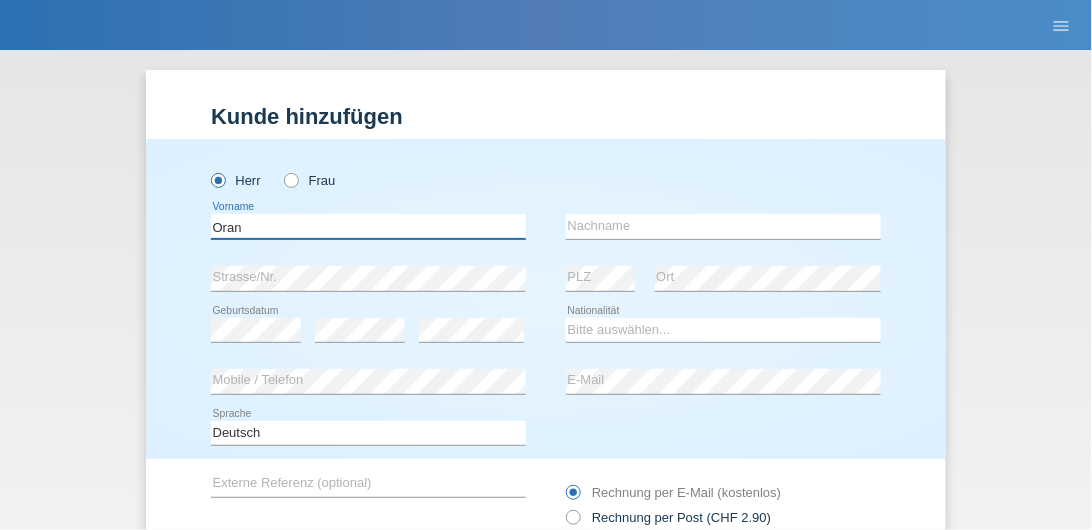 type on "Oran" 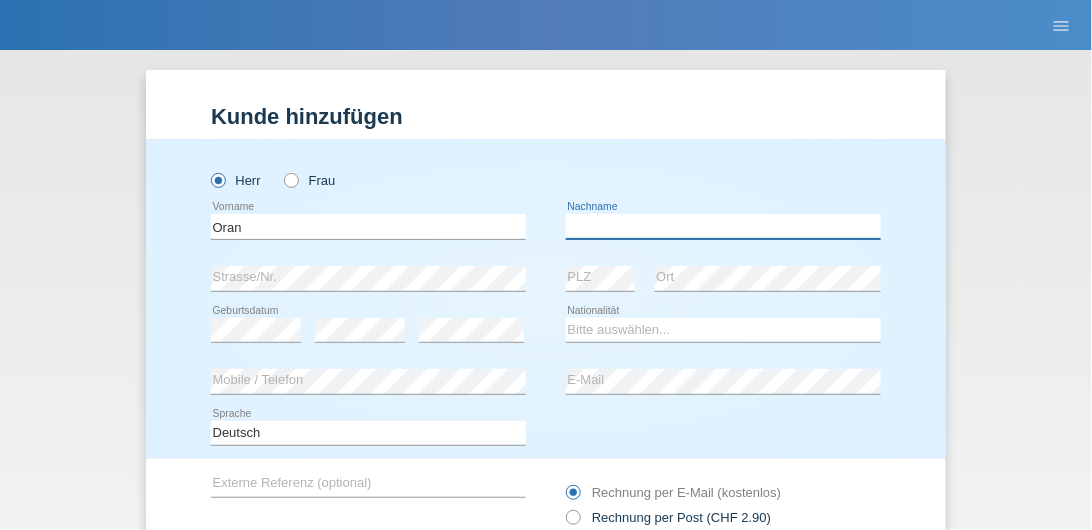 click at bounding box center [723, 226] 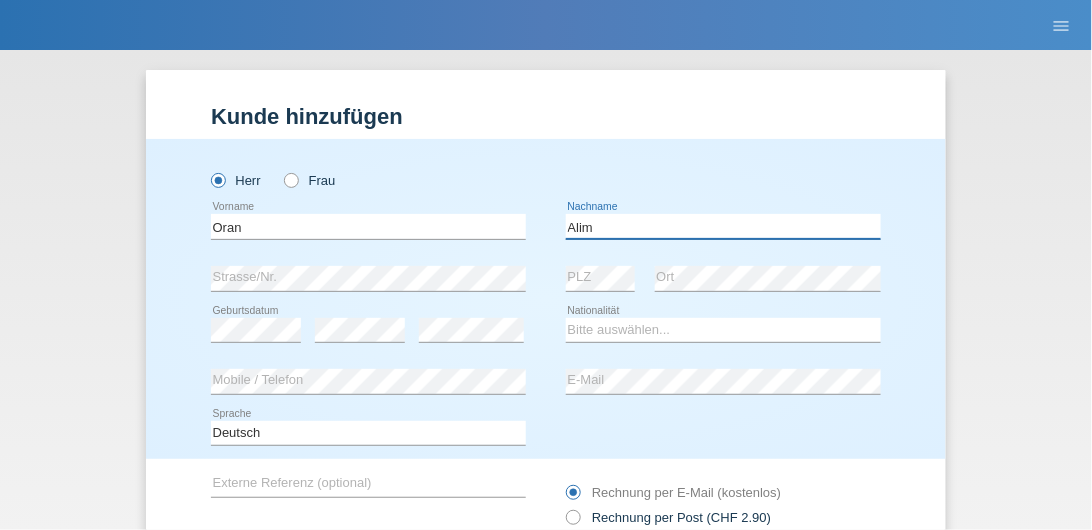 type on "Alim" 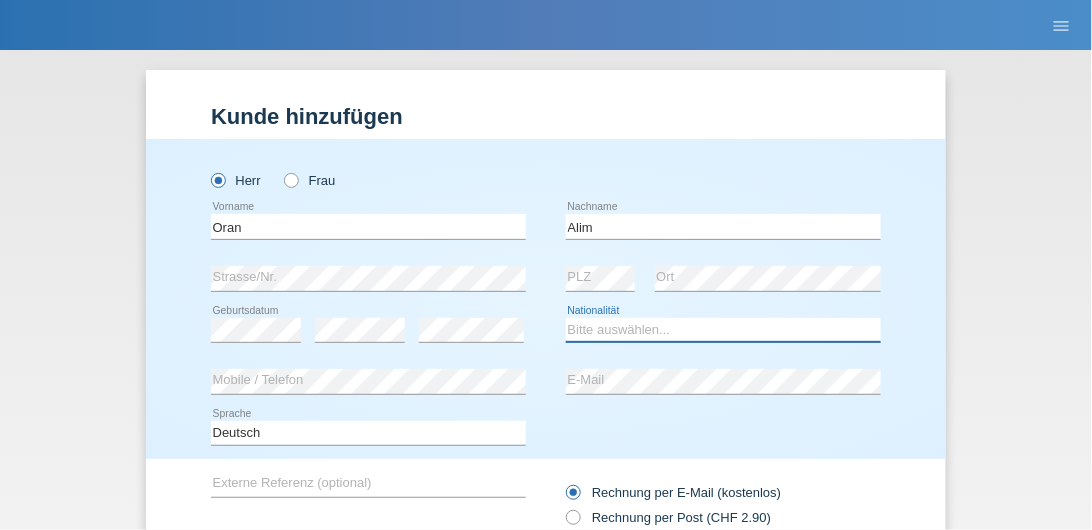click on "Bitte auswählen...
Schweiz
Deutschland
Liechtenstein
Österreich
------------
Afghanistan
Ägypten
Åland
Albanien
Algerien" at bounding box center (723, 330) 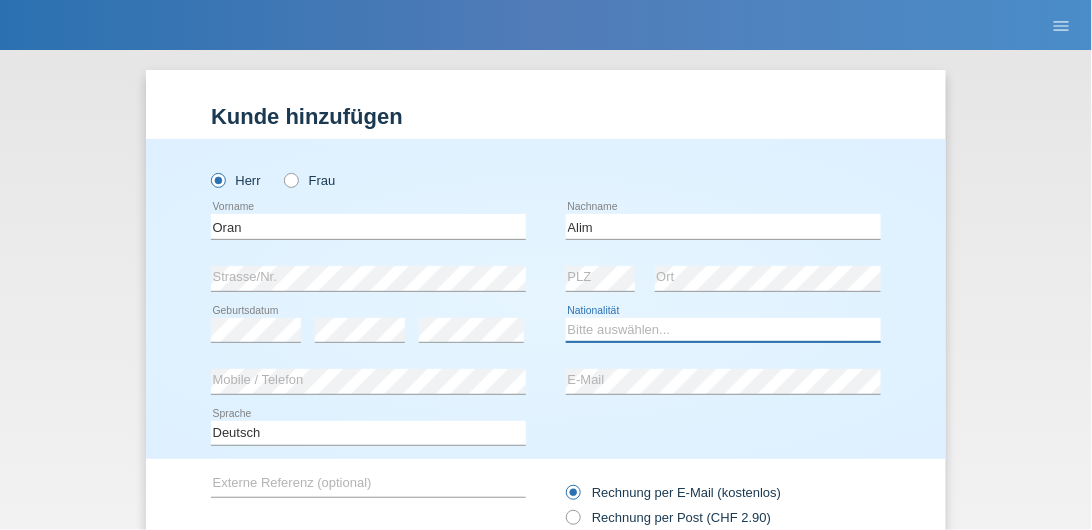 select on "MK" 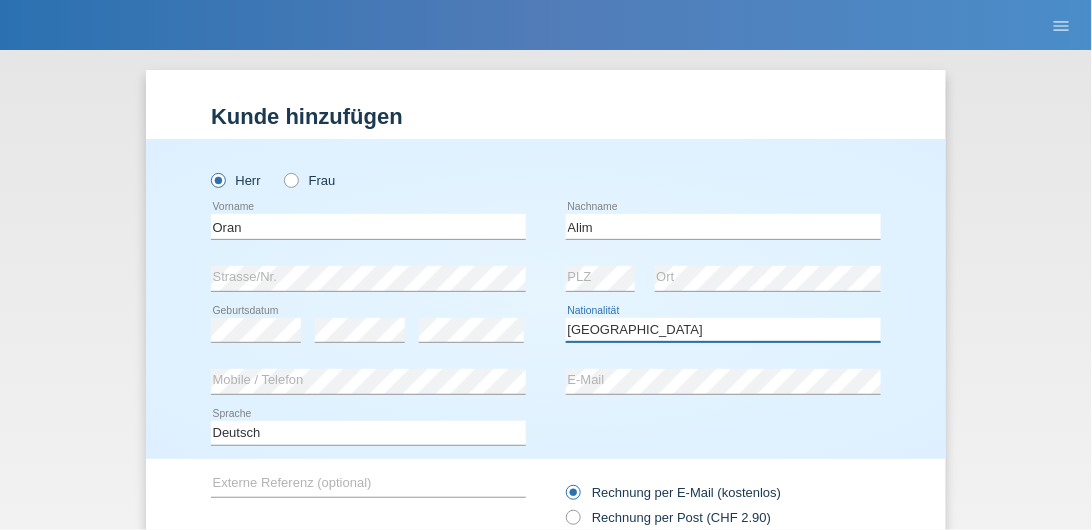 click on "Bitte auswählen...
Schweiz
Deutschland
Liechtenstein
Österreich
------------
Afghanistan
Ägypten
Åland
Albanien
Algerien" at bounding box center (723, 330) 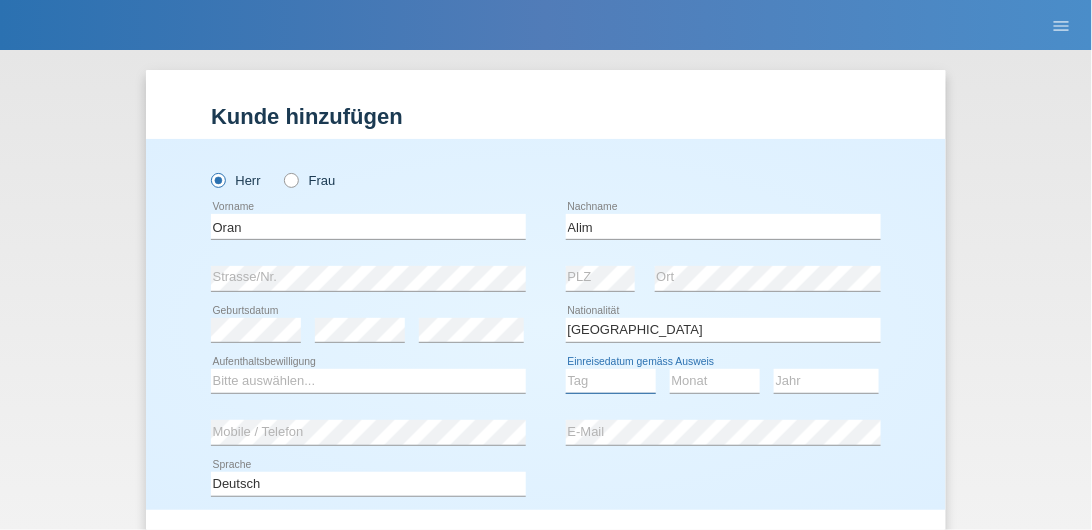 click on "Tag
01
02
03
04
05
06
07
08
09
10 11" at bounding box center [611, 381] 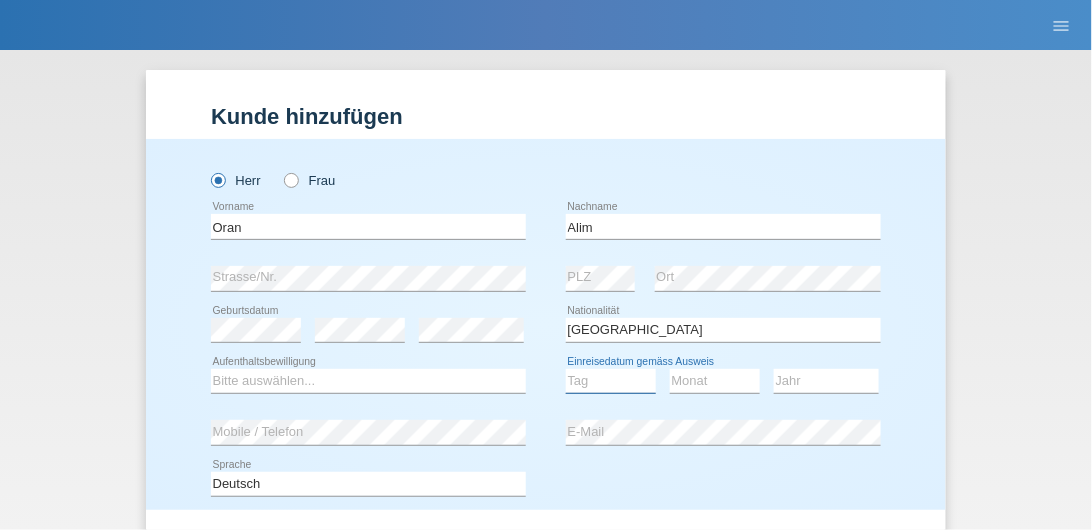 select on "24" 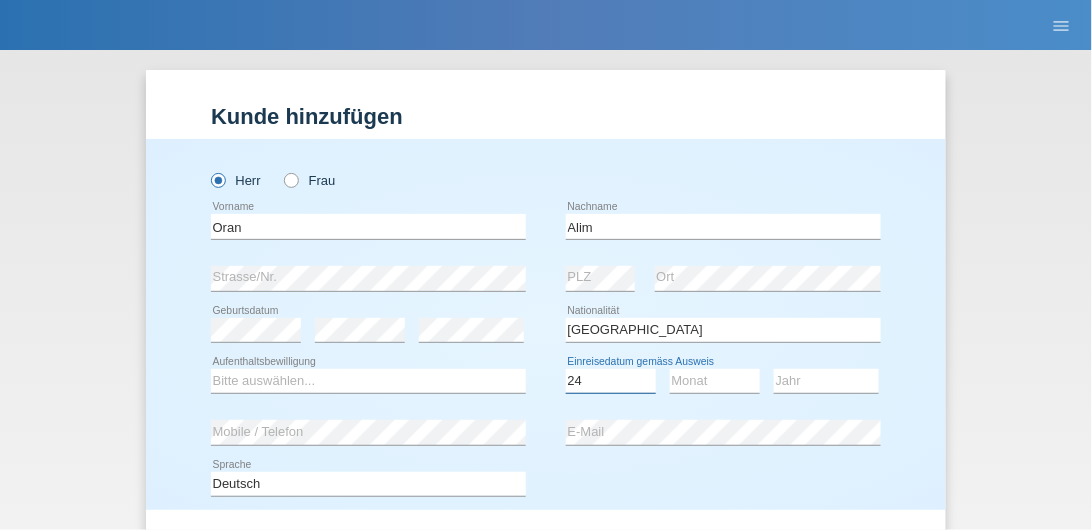 click on "Tag
01
02
03
04
05
06
07
08
09
10 11" at bounding box center [611, 381] 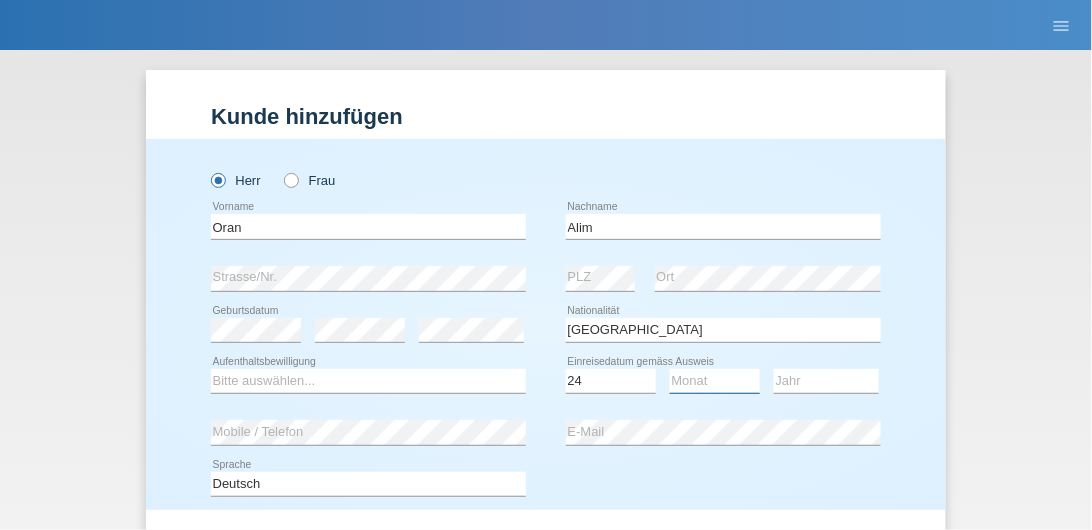 click on "Monat
01
02
03
04
05
06
07
08
09
10 11" at bounding box center (715, 381) 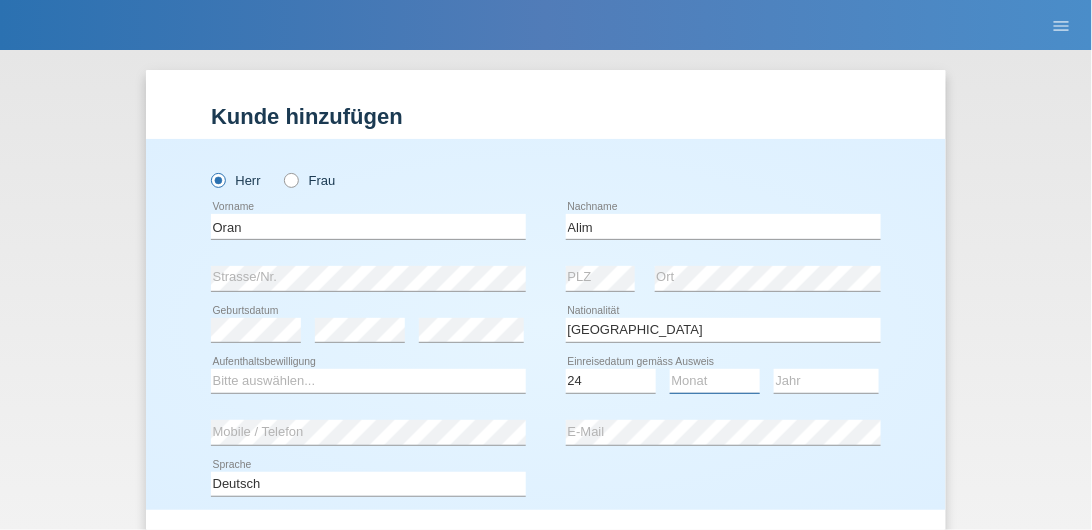 select on "09" 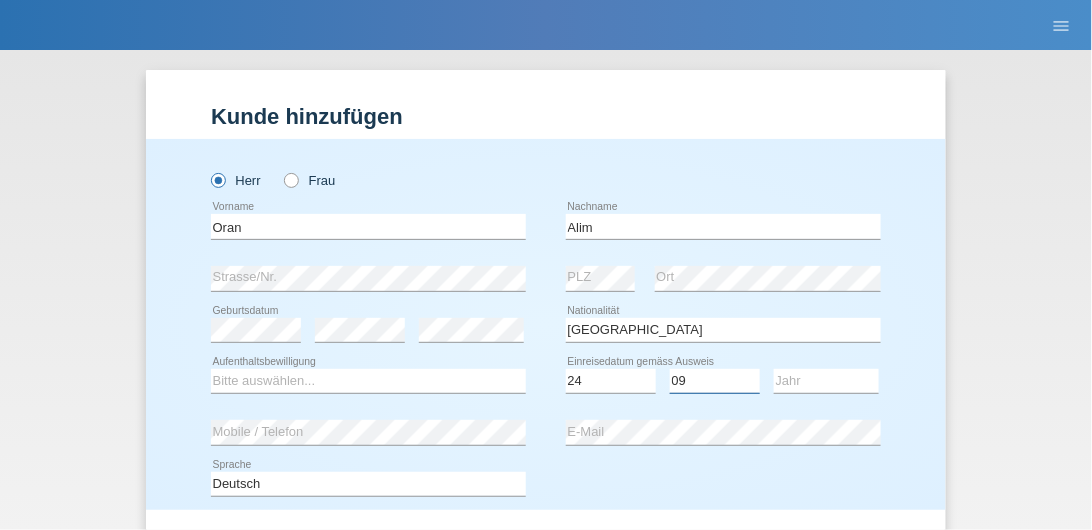 click on "Monat
01
02
03
04
05
06
07
08
09
10 11" at bounding box center (715, 381) 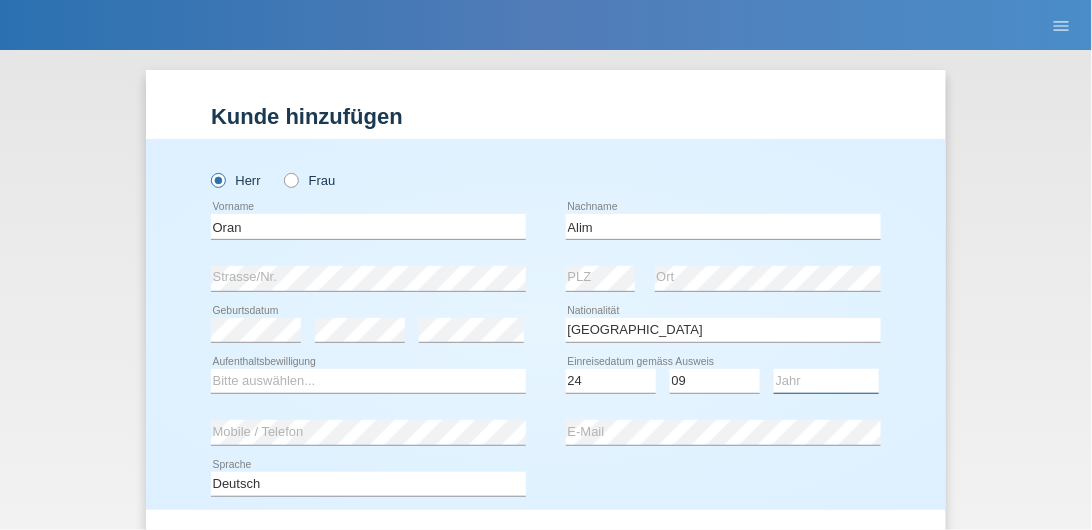 click on "Jahr
2025
2024
2023
2022
2021
2020
2019
2018
2017 2016 2015 2014 2013 2012 2011 2010 2009 2008 2007 2006 2005 2004 2003 2002 2001" at bounding box center (826, 381) 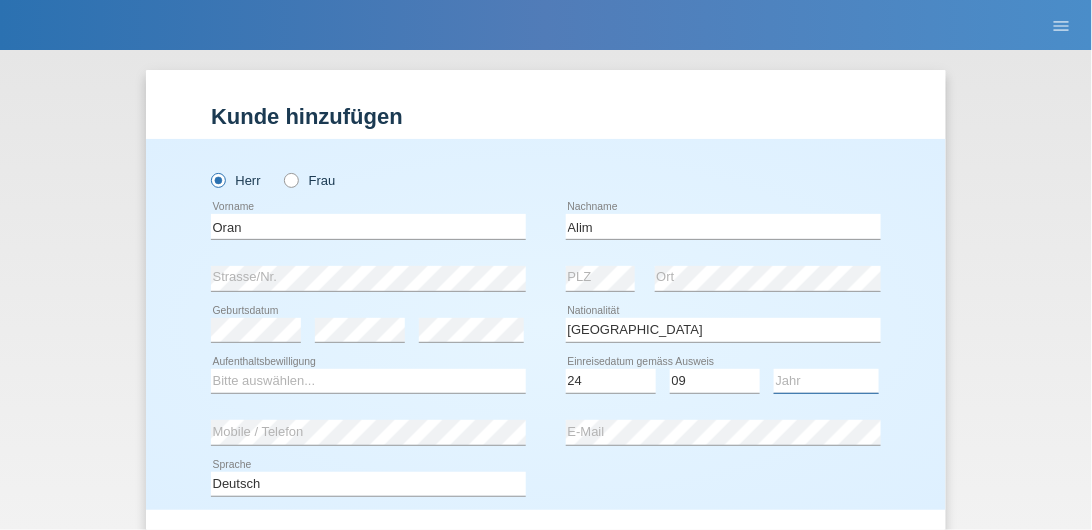 select on "1993" 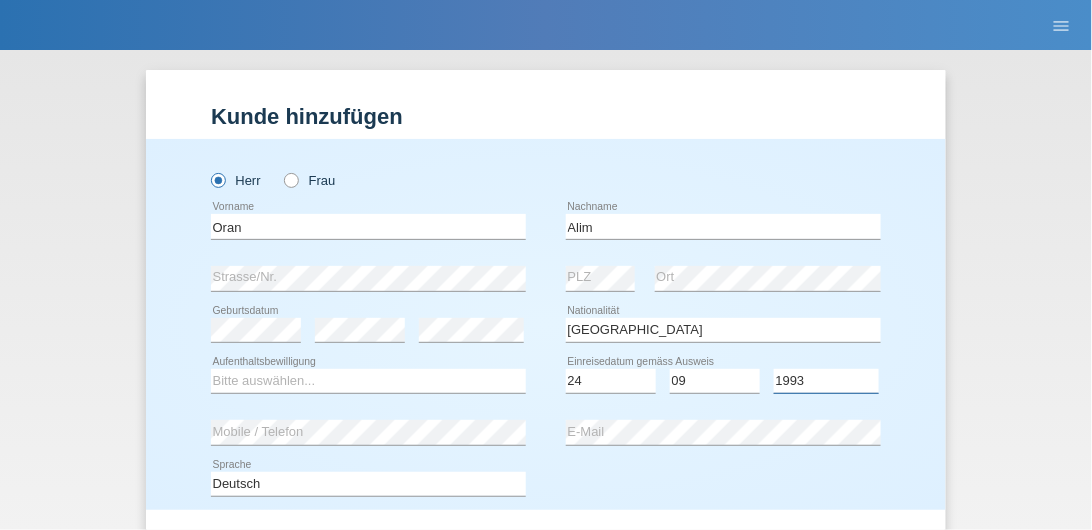 click on "Jahr
2025
2024
2023
2022
2021
2020
2019
2018
2017 2016 2015 2014 2013 2012 2011 2010 2009 2008 2007 2006 2005 2004 2003 2002 2001" at bounding box center [826, 381] 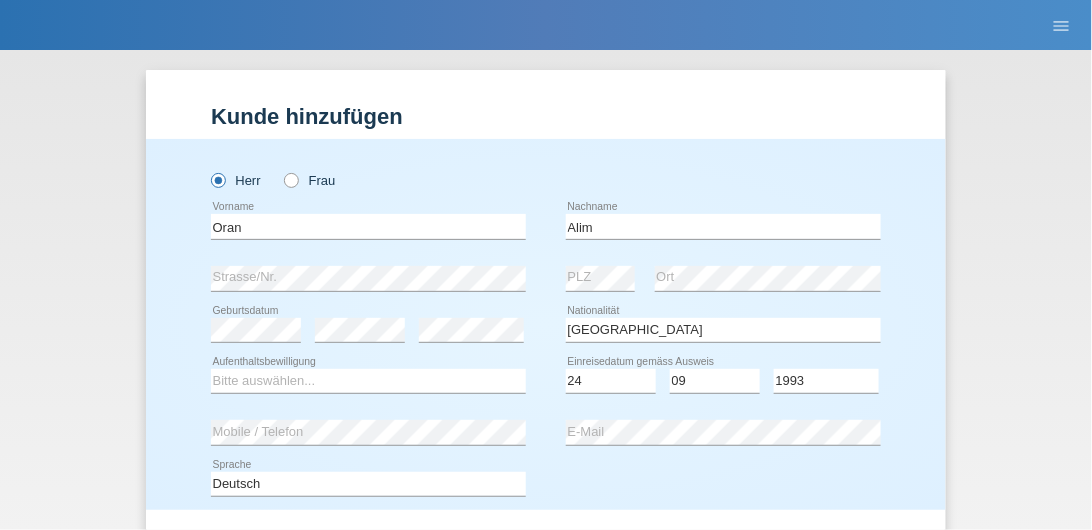 click on "error
Mobile / Telefon" at bounding box center (368, 433) 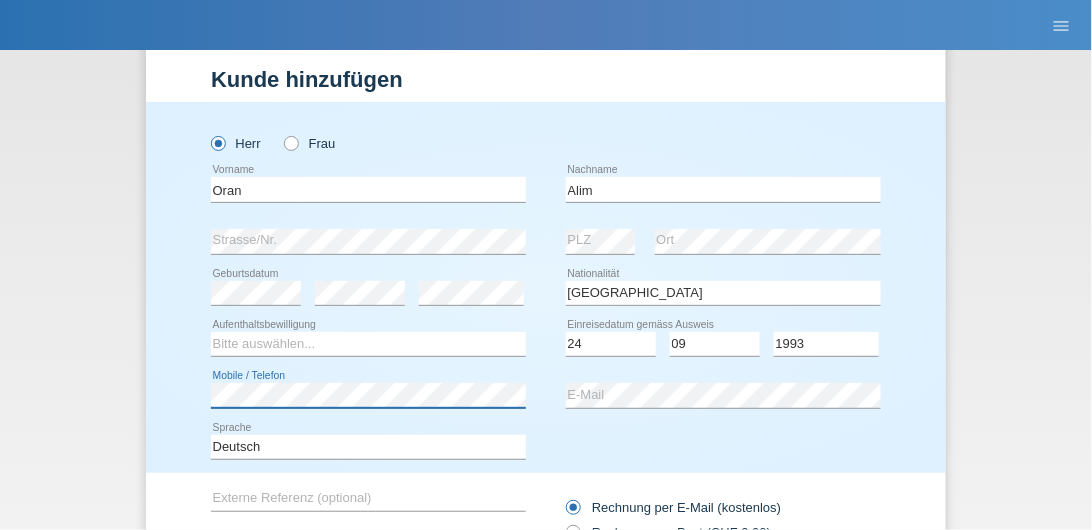 scroll, scrollTop: 57, scrollLeft: 0, axis: vertical 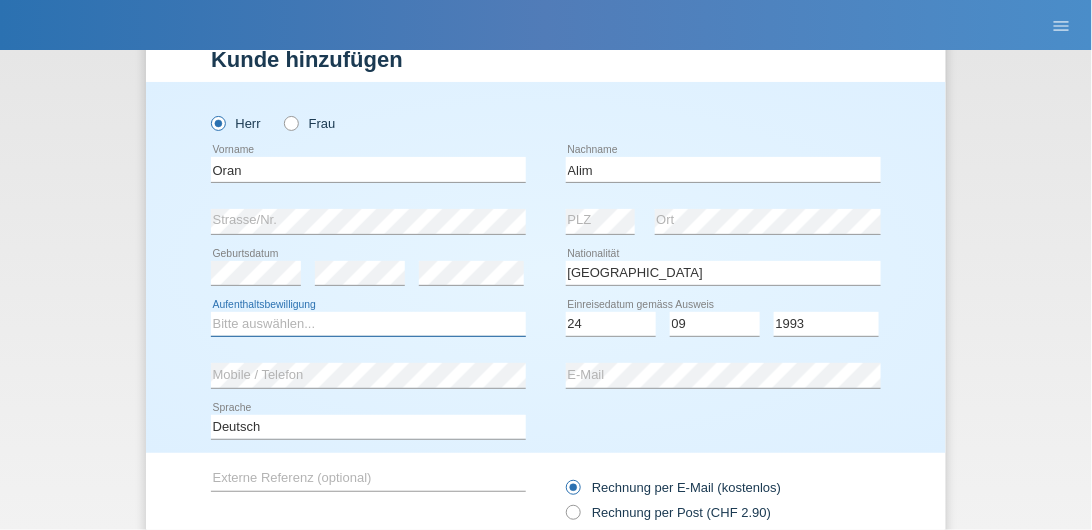 click on "Bitte auswählen...
C
B
B - Flüchtlingsstatus
Andere" at bounding box center [368, 324] 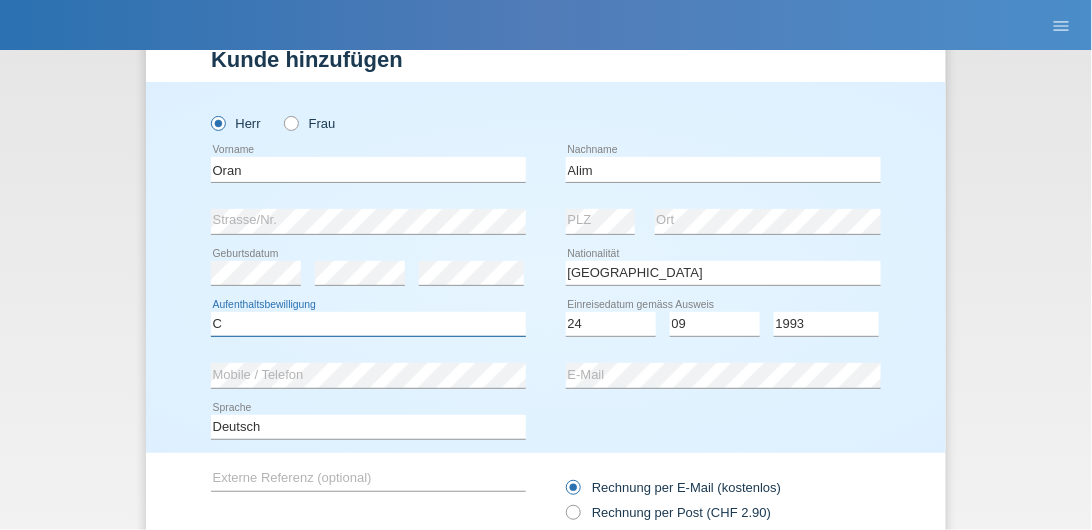 click on "Bitte auswählen...
C
B
B - Flüchtlingsstatus
Andere" at bounding box center [368, 324] 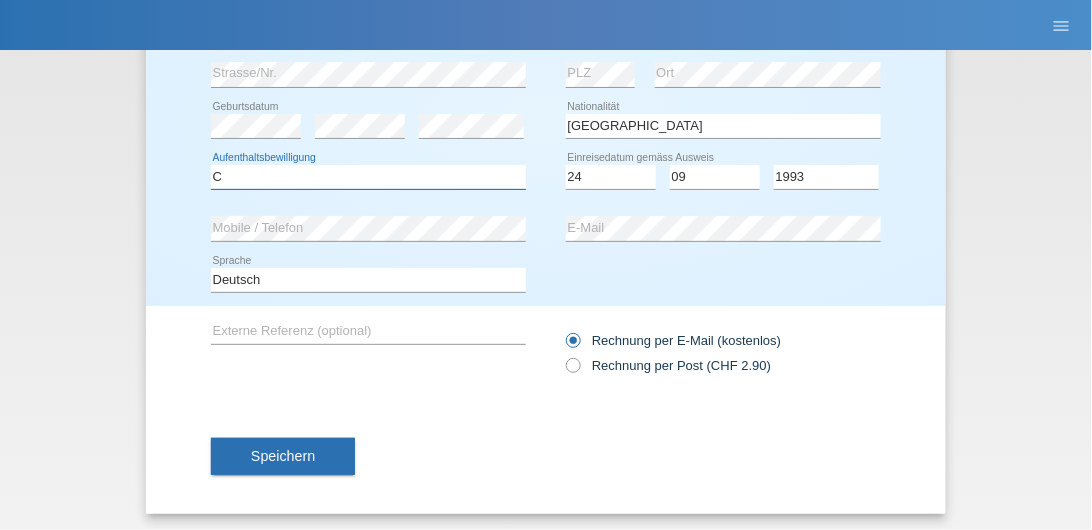 scroll, scrollTop: 206, scrollLeft: 0, axis: vertical 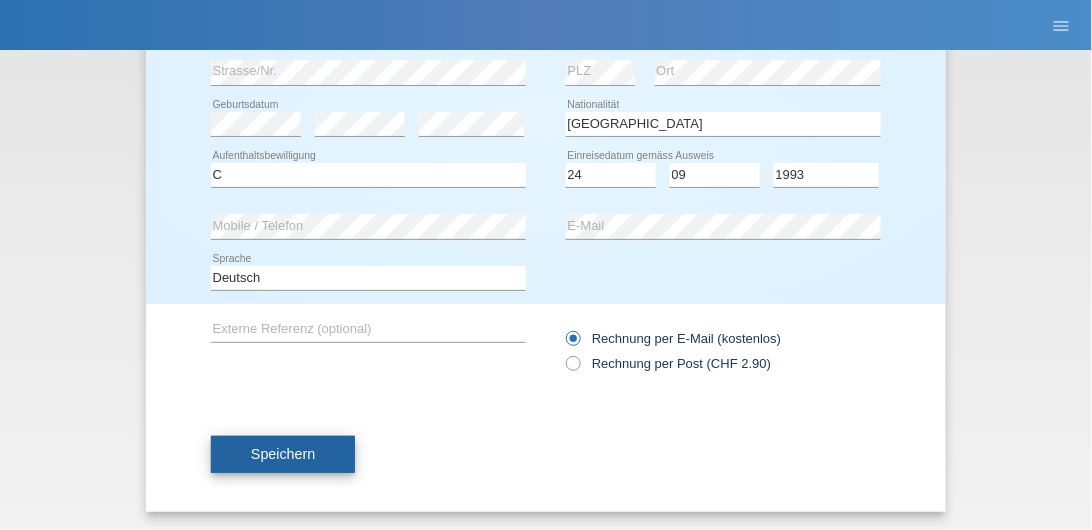 click on "Speichern" at bounding box center (283, 454) 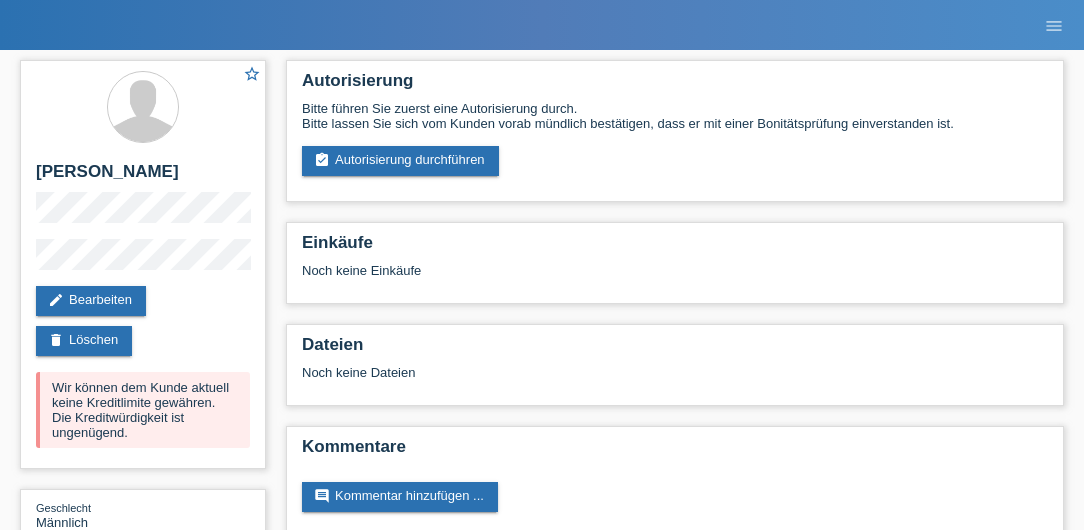 scroll, scrollTop: 0, scrollLeft: 0, axis: both 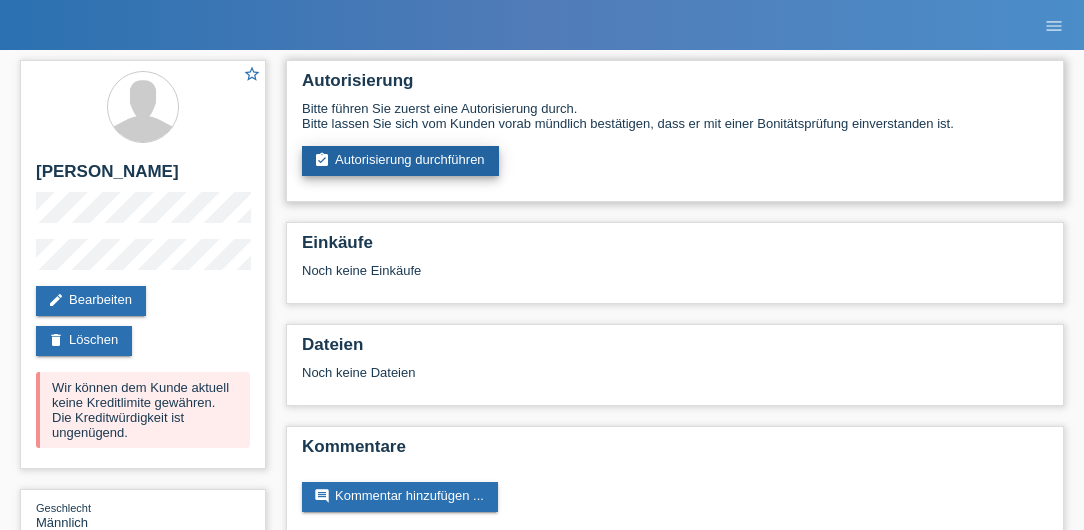 click on "assignment_turned_in  Autorisierung durchführen" at bounding box center [400, 161] 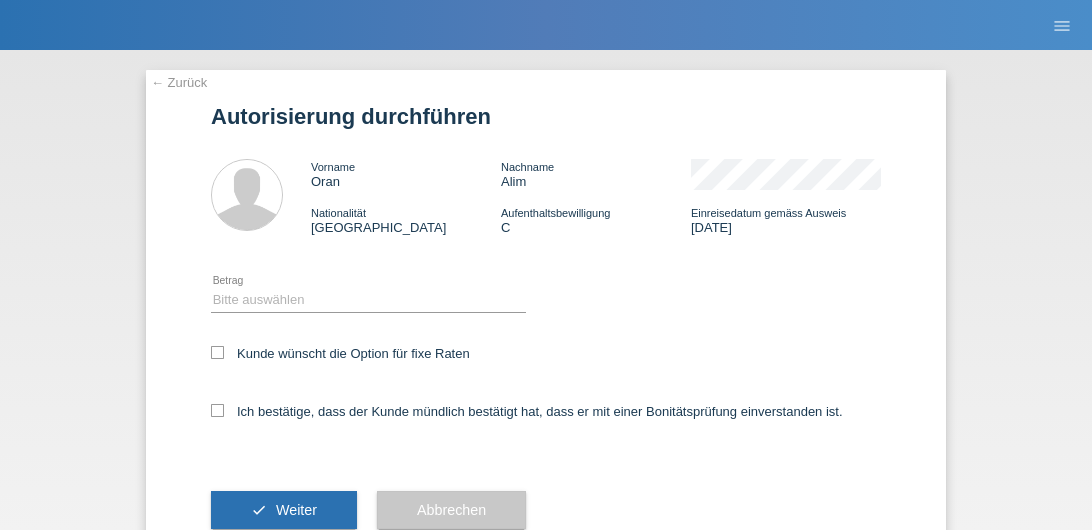 scroll, scrollTop: 0, scrollLeft: 0, axis: both 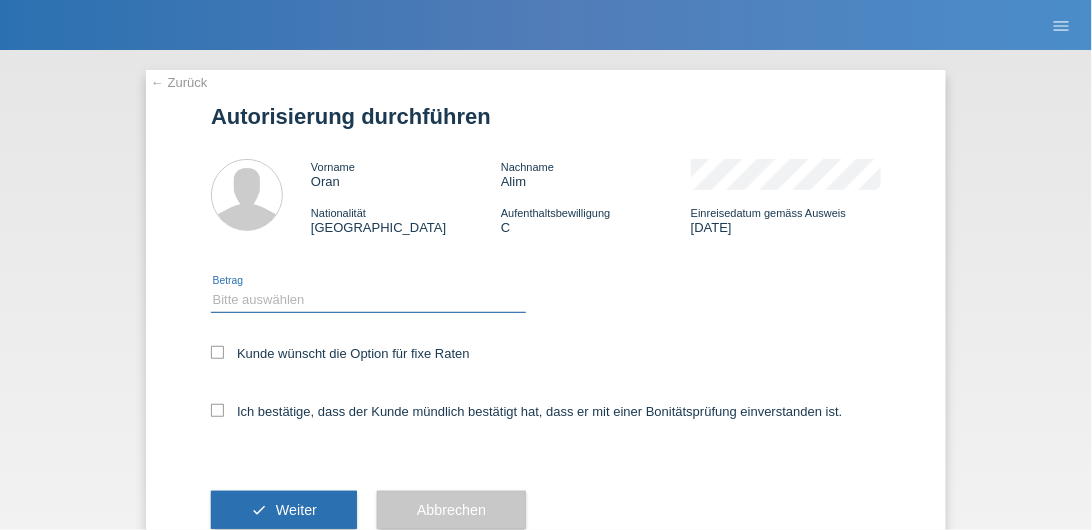 click on "Bitte auswählen
CHF 1.00 - CHF 499.00
CHF 500.00 - CHF 1'999.00
CHF 2'000.00 - CHF 15'000.00" at bounding box center (368, 300) 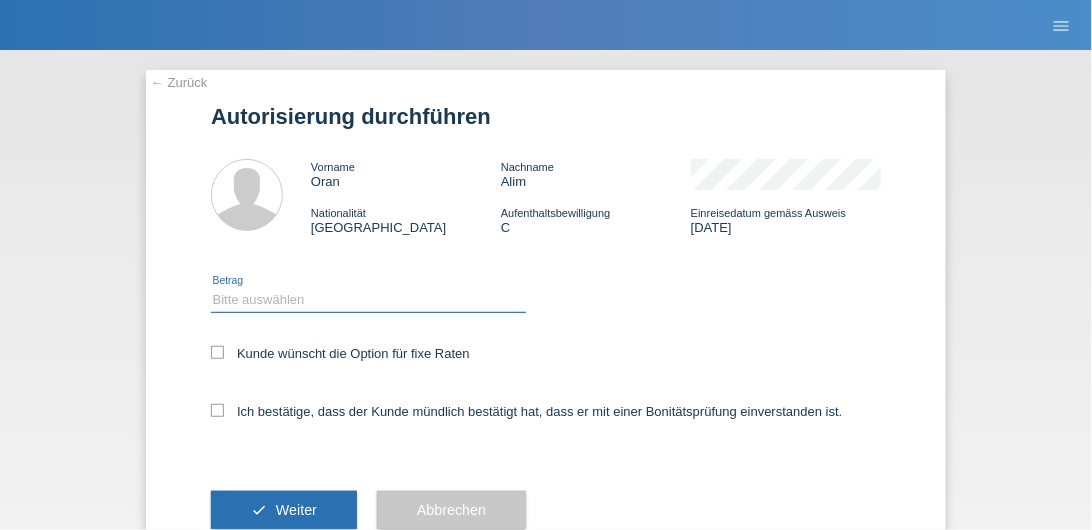 select on "3" 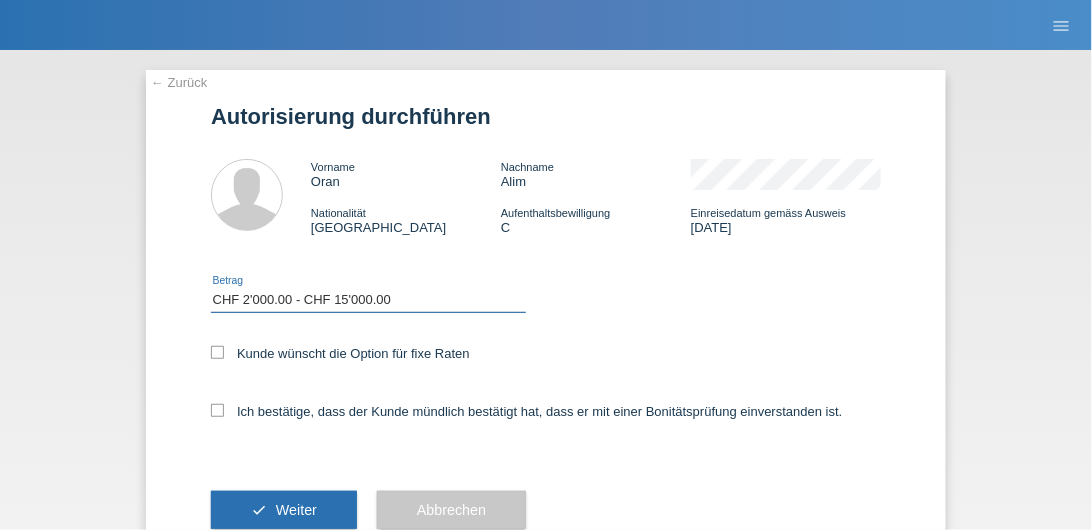 click on "Bitte auswählen
CHF 1.00 - CHF 499.00
CHF 500.00 - CHF 1'999.00
CHF 2'000.00 - CHF 15'000.00" at bounding box center (368, 300) 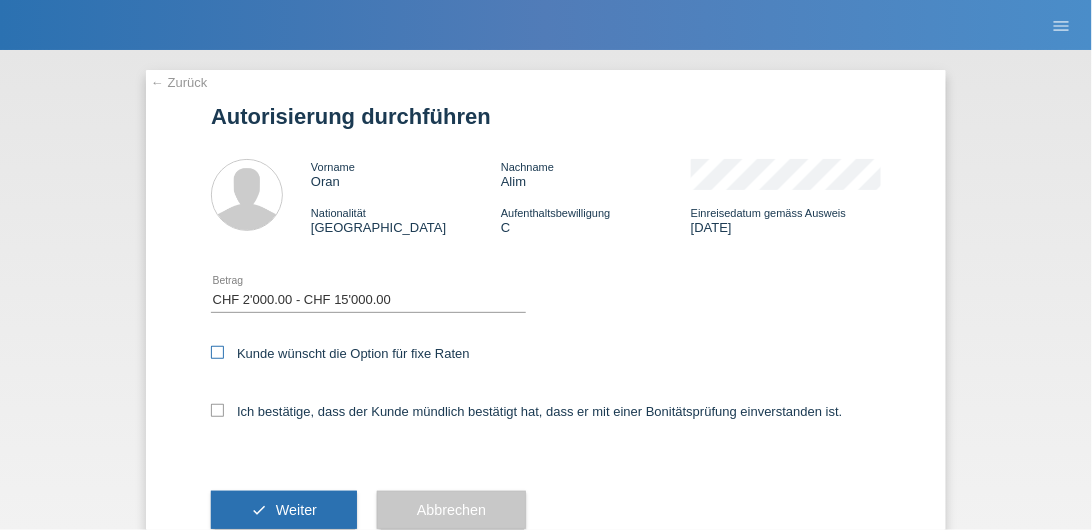 click on "Kunde wünscht die Option für fixe Raten" at bounding box center (340, 353) 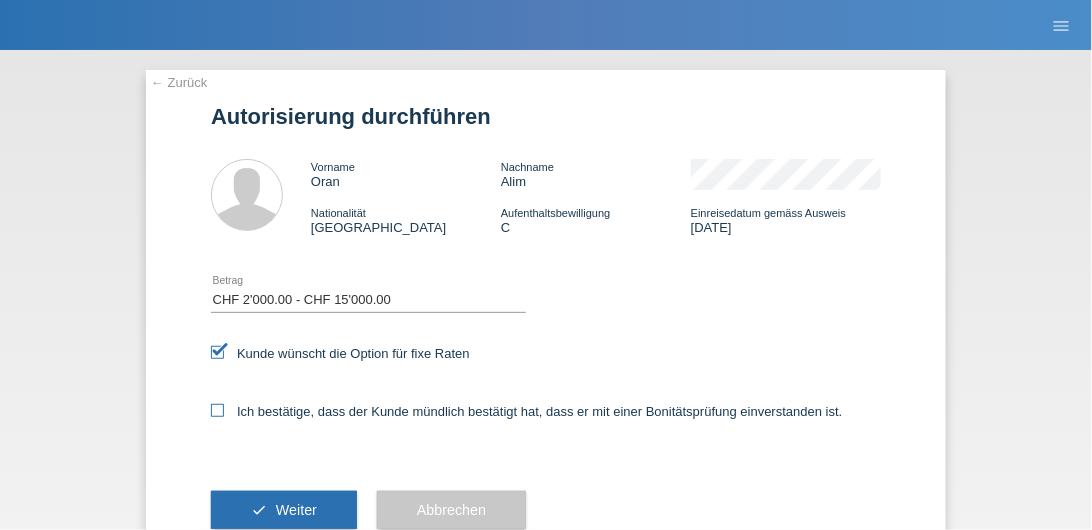 click at bounding box center [217, 410] 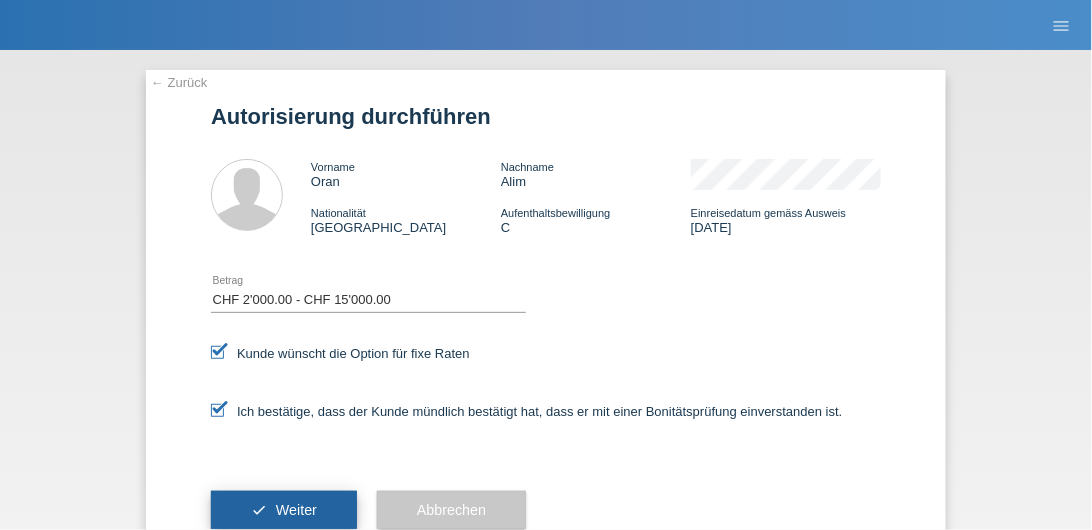 click on "Weiter" at bounding box center (296, 510) 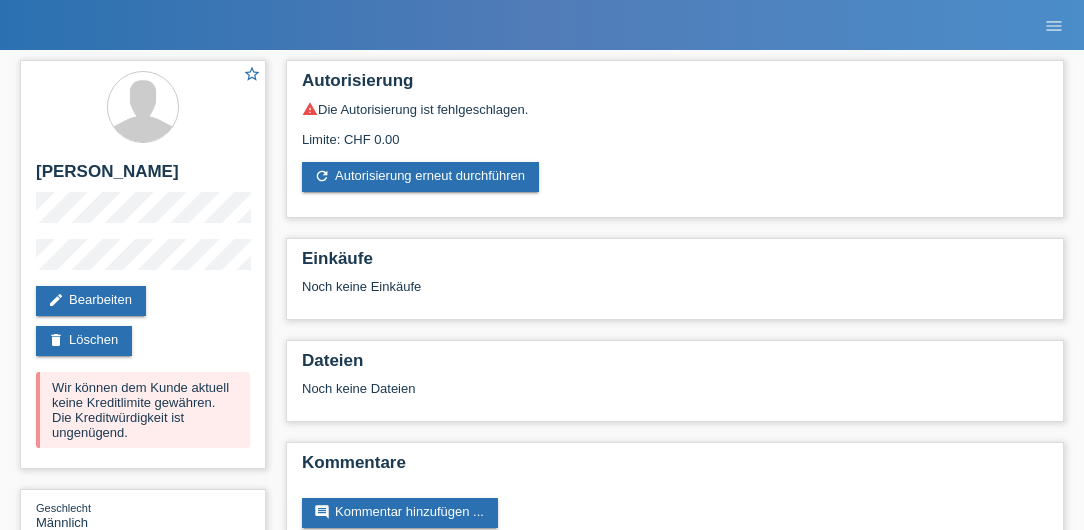 scroll, scrollTop: 0, scrollLeft: 0, axis: both 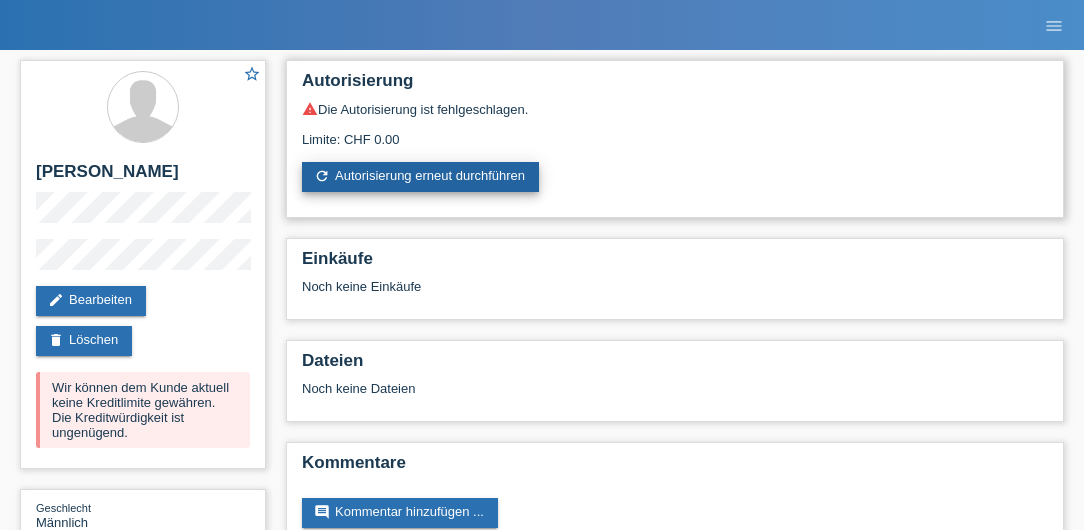 click on "refresh  Autorisierung erneut durchführen" at bounding box center (420, 177) 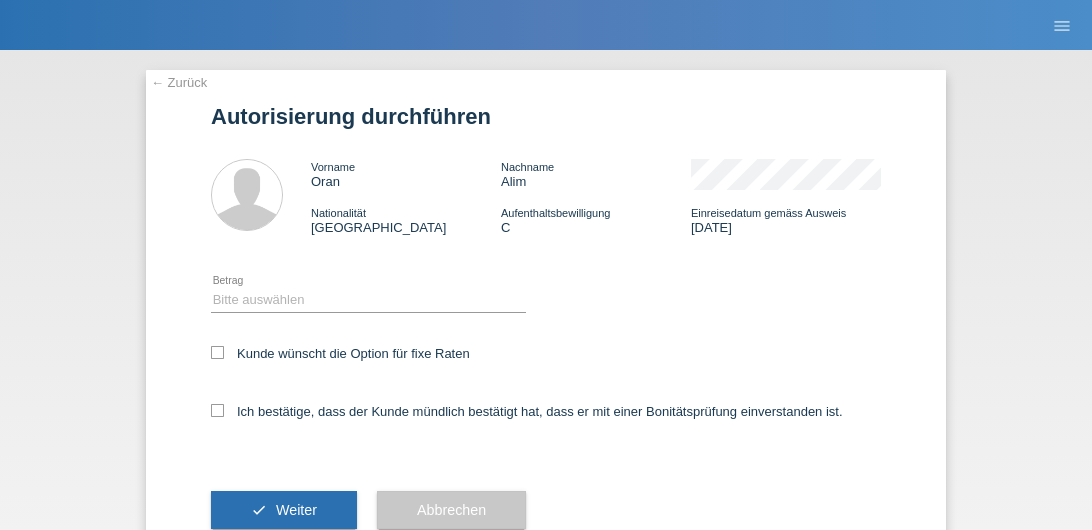 scroll, scrollTop: 0, scrollLeft: 0, axis: both 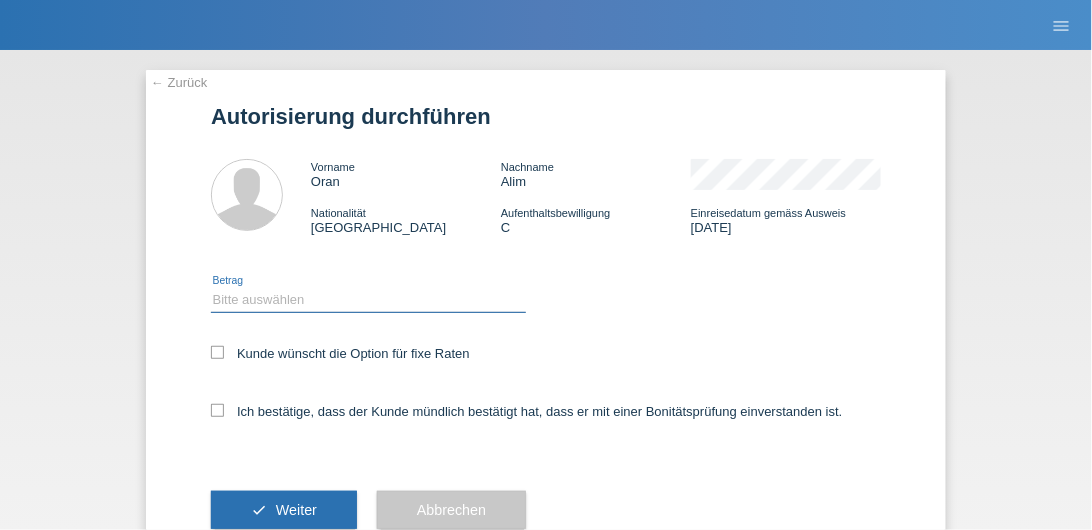 click on "Bitte auswählen
CHF 1.00 - CHF 499.00
CHF 500.00 - CHF 1'999.00
CHF 2'000.00 - CHF 15'000.00" at bounding box center (368, 300) 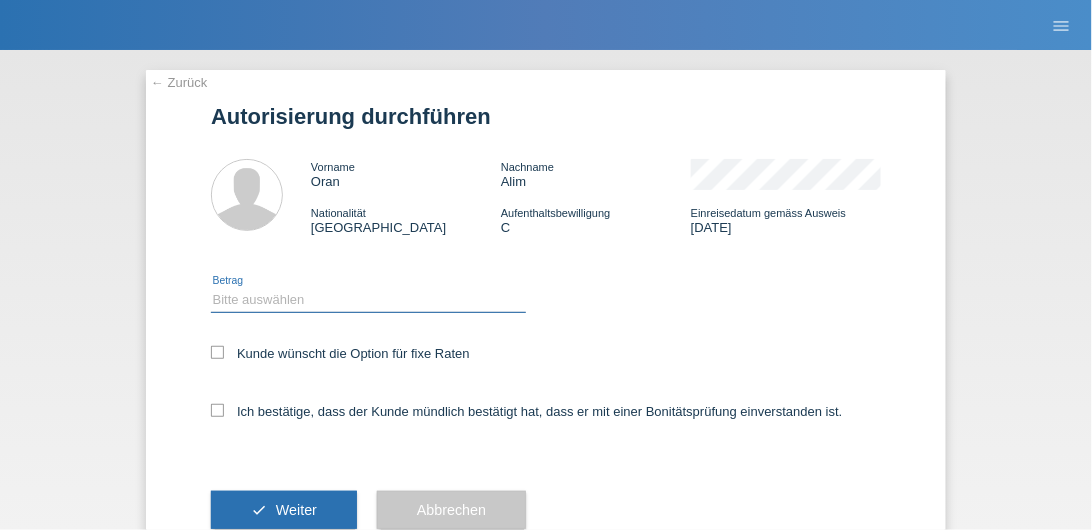 select on "3" 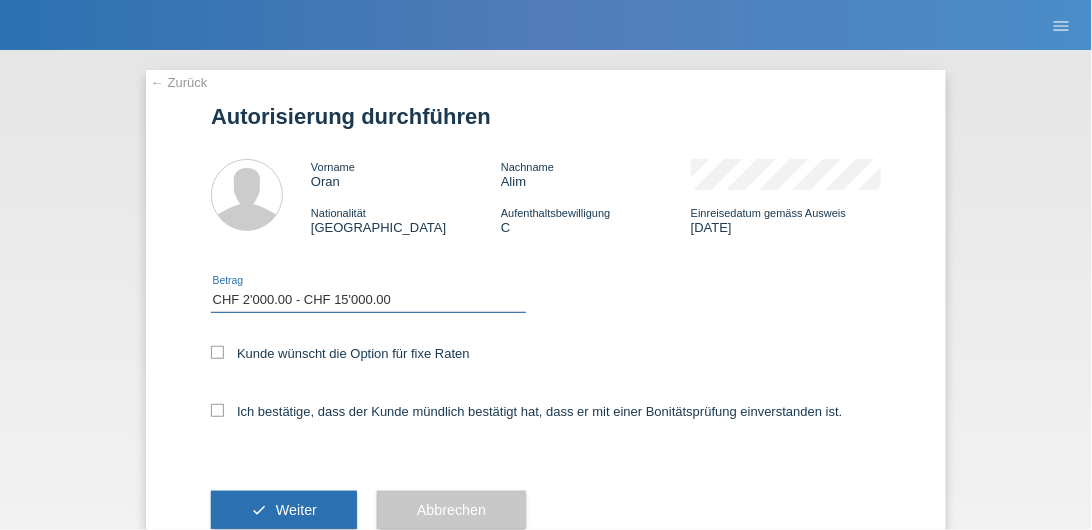 click on "Bitte auswählen
CHF 1.00 - CHF 499.00
CHF 500.00 - CHF 1'999.00
CHF 2'000.00 - CHF 15'000.00" at bounding box center (368, 300) 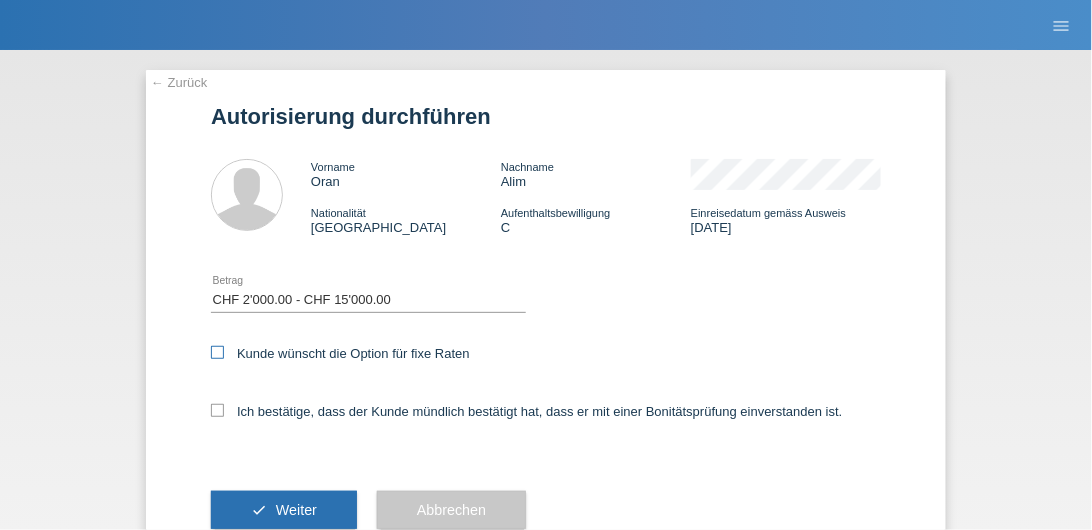 drag, startPoint x: 211, startPoint y: 349, endPoint x: 236, endPoint y: 382, distance: 41.400482 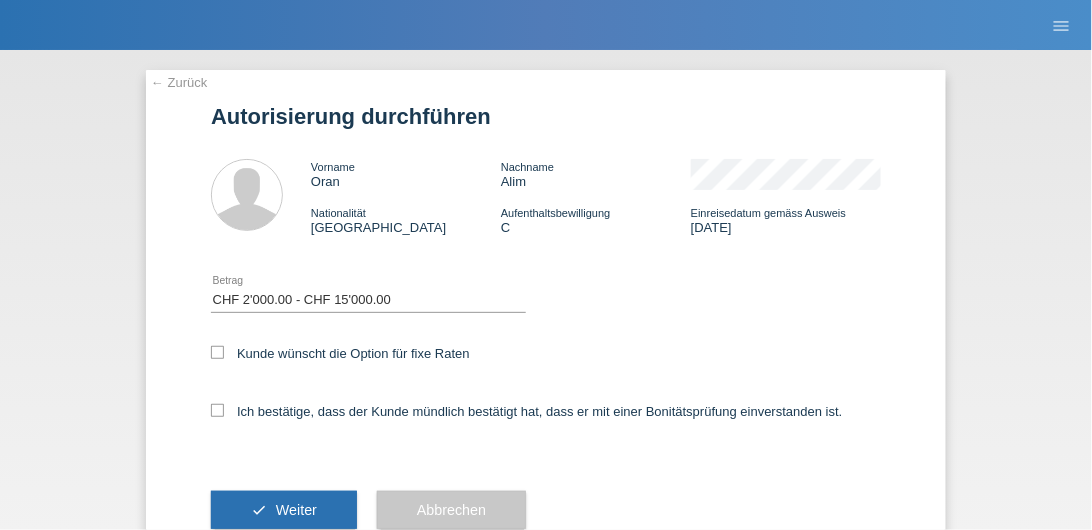 click on "Kunde wünscht die Option für fixe Raten" at bounding box center [217, 352] 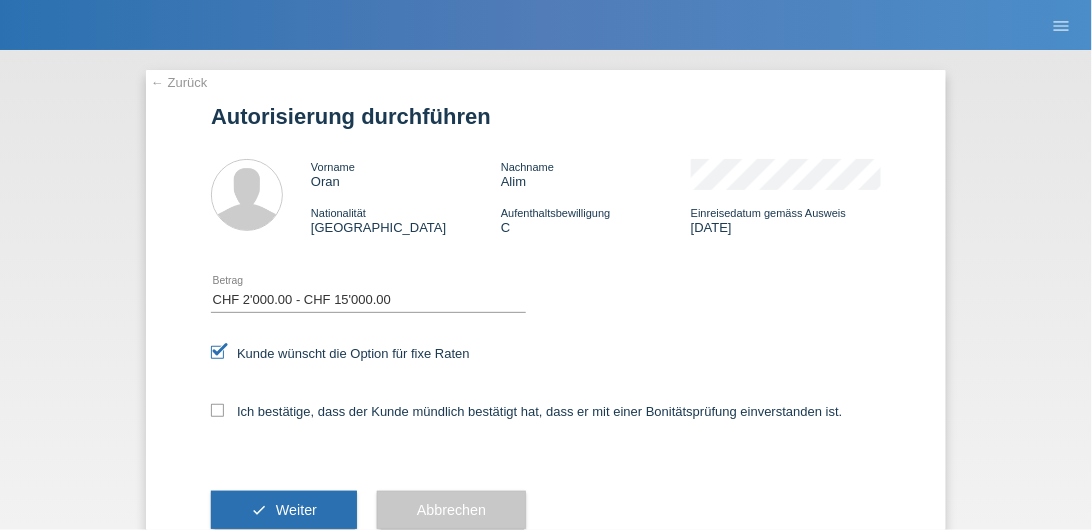 drag, startPoint x: 216, startPoint y: 412, endPoint x: 224, endPoint y: 434, distance: 23.409399 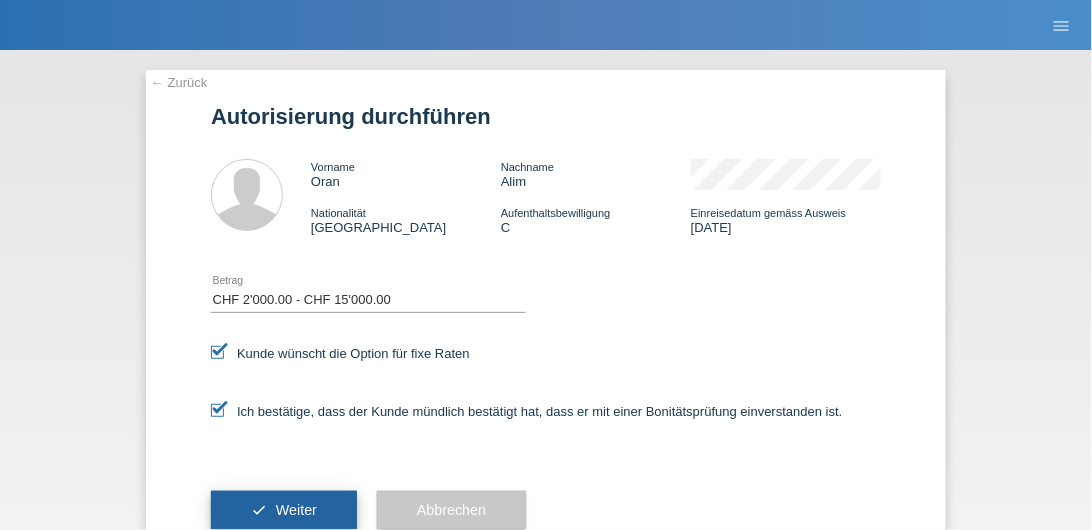 click on "check   Weiter" at bounding box center [284, 510] 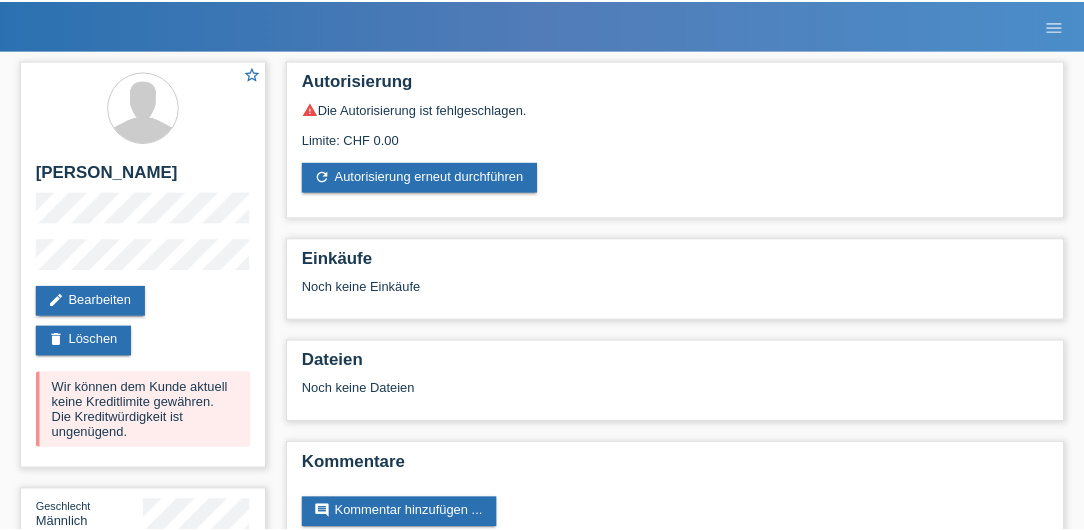 scroll, scrollTop: 0, scrollLeft: 0, axis: both 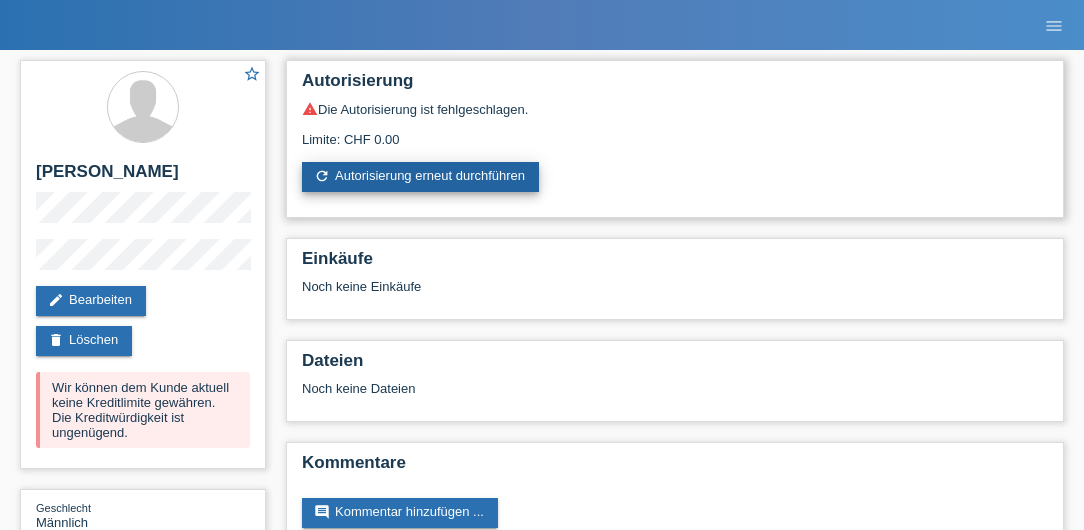 click on "refresh  Autorisierung erneut durchführen" at bounding box center [420, 177] 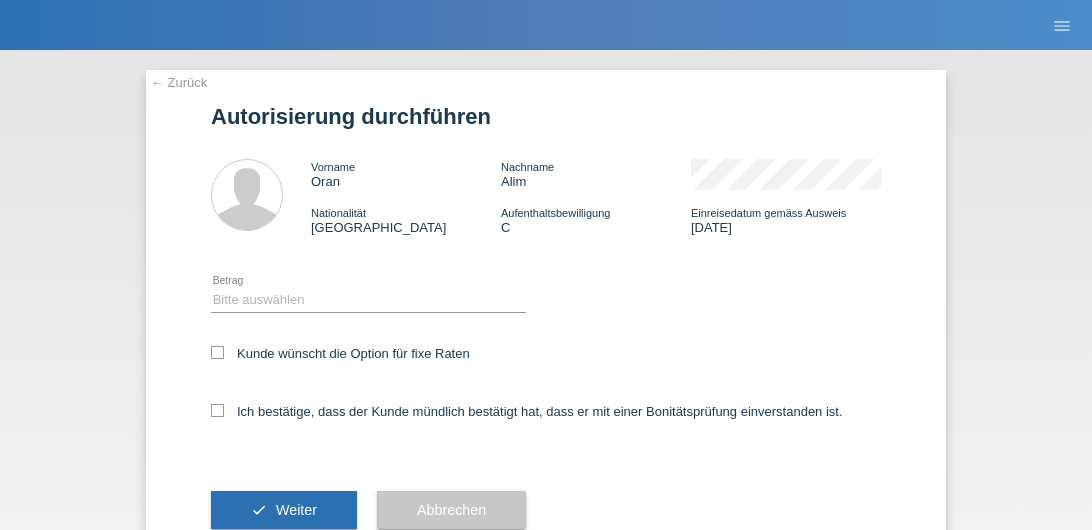 scroll, scrollTop: 0, scrollLeft: 0, axis: both 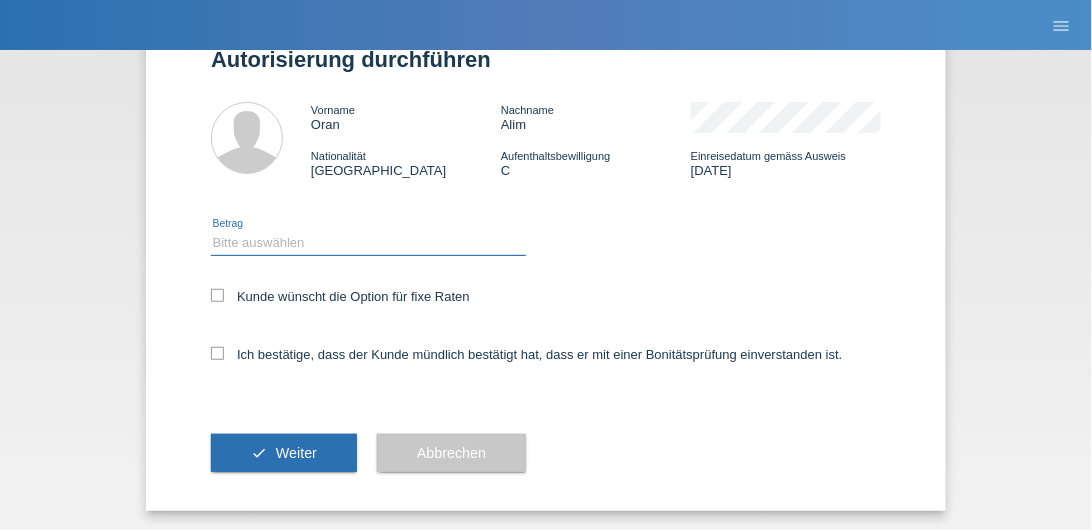 click on "Bitte auswählen
CHF 1.00 - CHF 499.00
CHF 500.00 - CHF 1'999.00
CHF 2'000.00 - CHF 15'000.00" at bounding box center (368, 243) 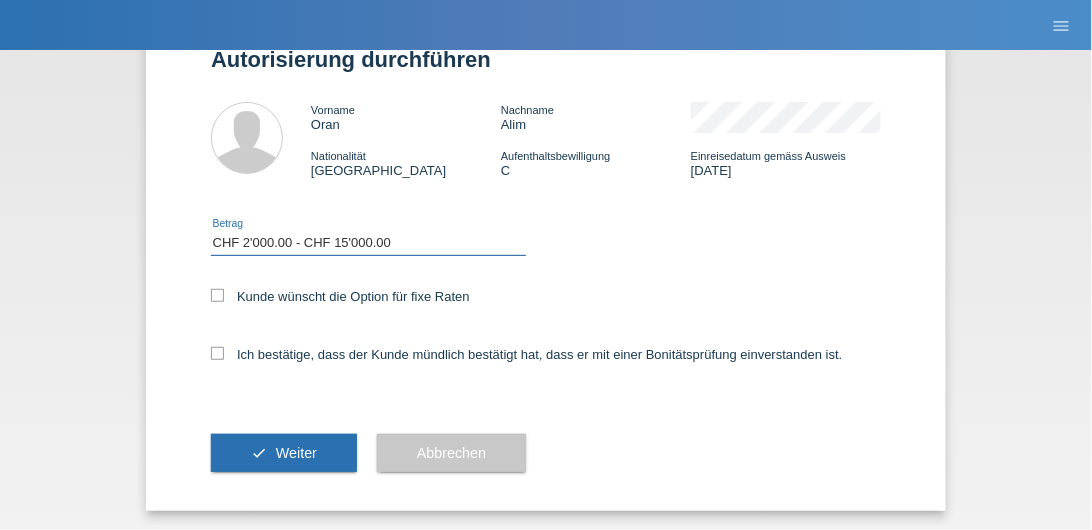 click on "Bitte auswählen
CHF 1.00 - CHF 499.00
CHF 500.00 - CHF 1'999.00
CHF 2'000.00 - CHF 15'000.00" at bounding box center (368, 243) 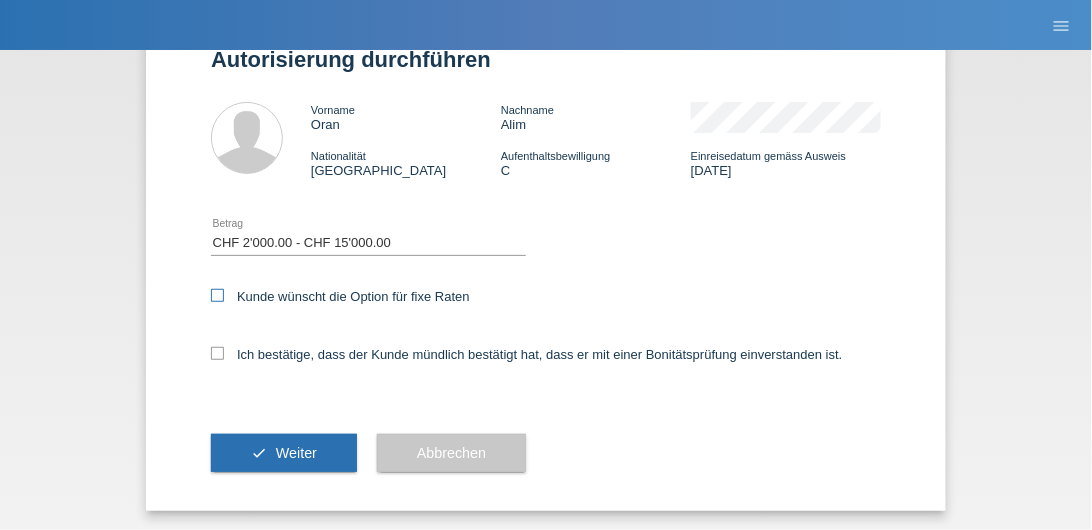 click at bounding box center [217, 295] 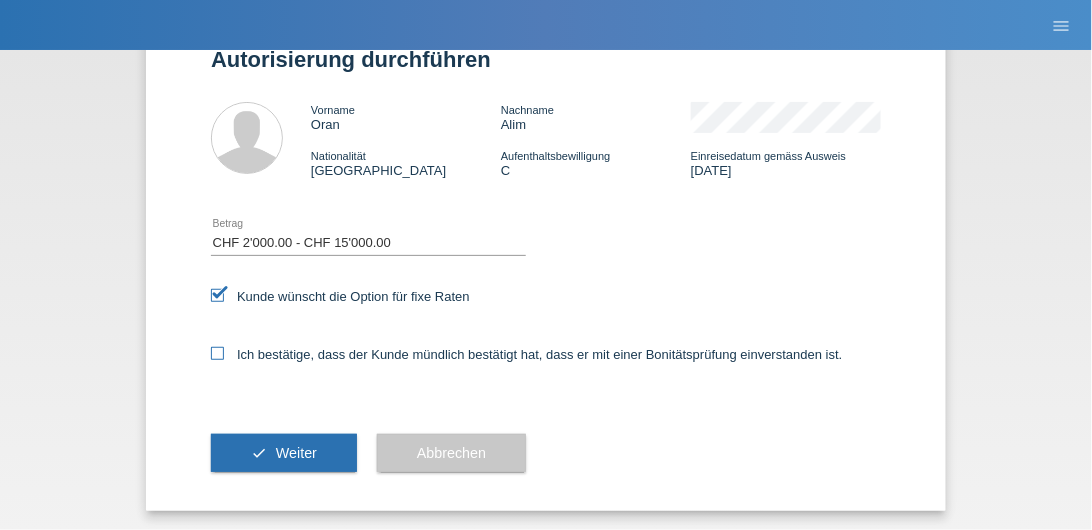 click on "Ich bestätige, dass der Kunde mündlich bestätigt hat, dass er mit einer Bonitätsprüfung einverstanden ist." at bounding box center (527, 354) 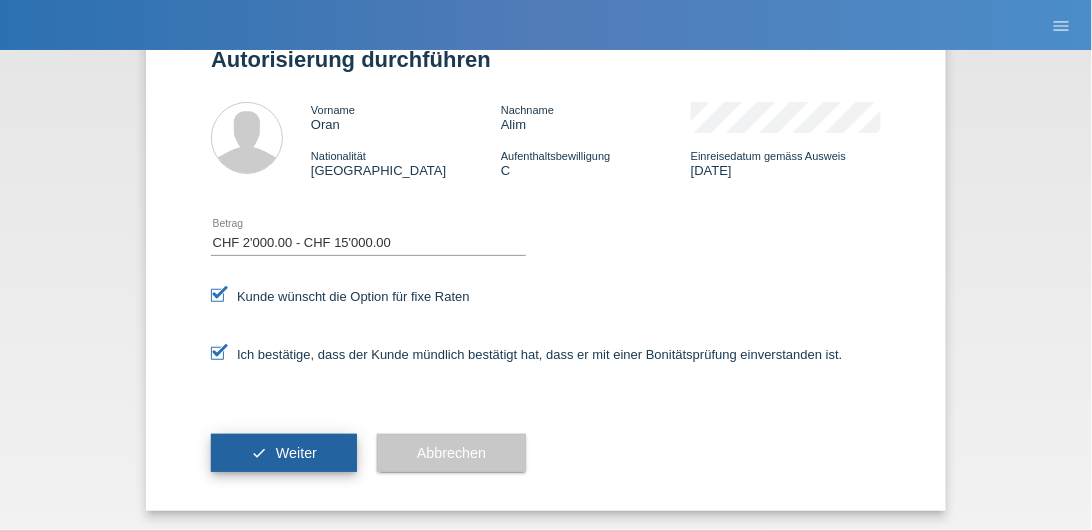 click on "check   Weiter" at bounding box center [284, 453] 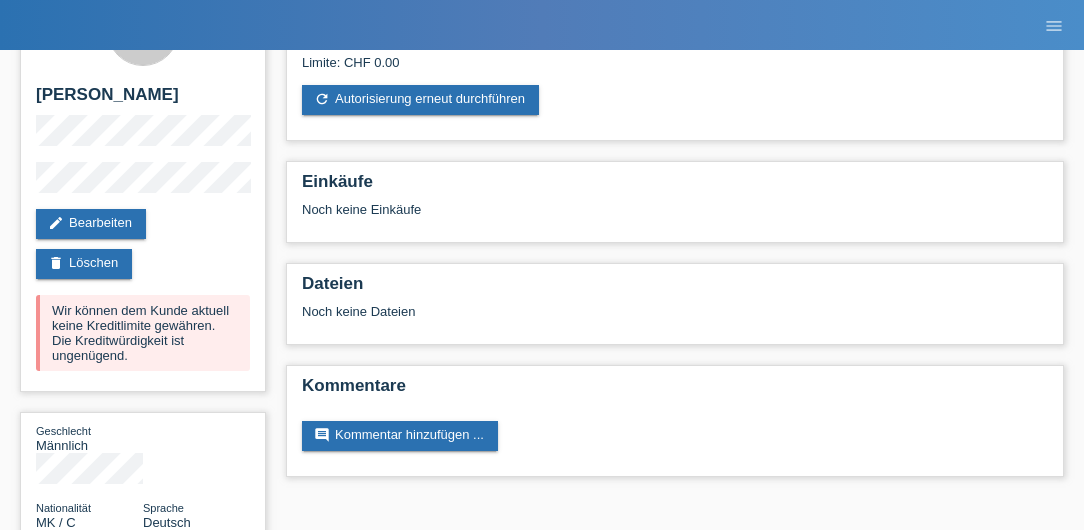 scroll, scrollTop: 84, scrollLeft: 0, axis: vertical 